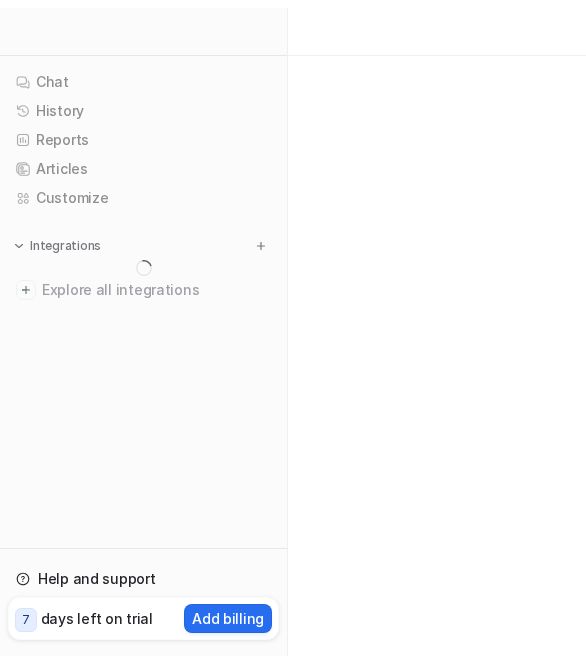 scroll, scrollTop: 0, scrollLeft: 0, axis: both 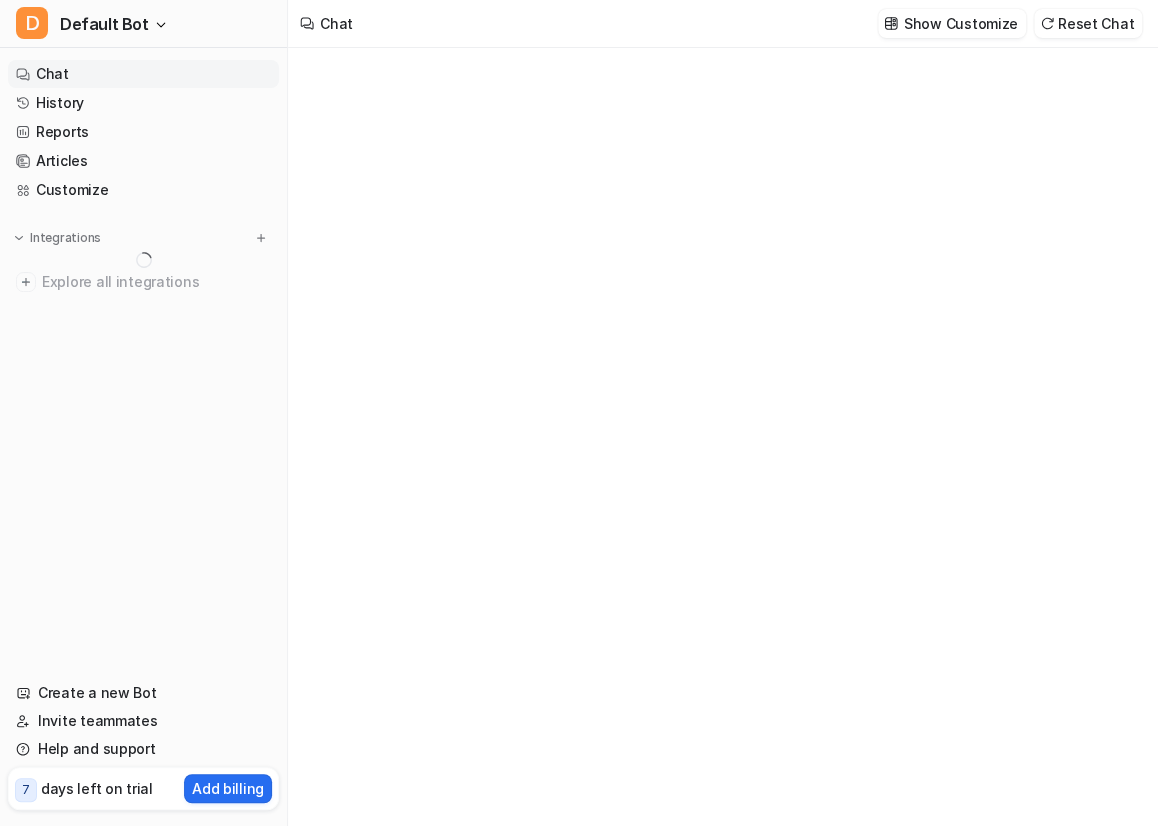 type on "**********" 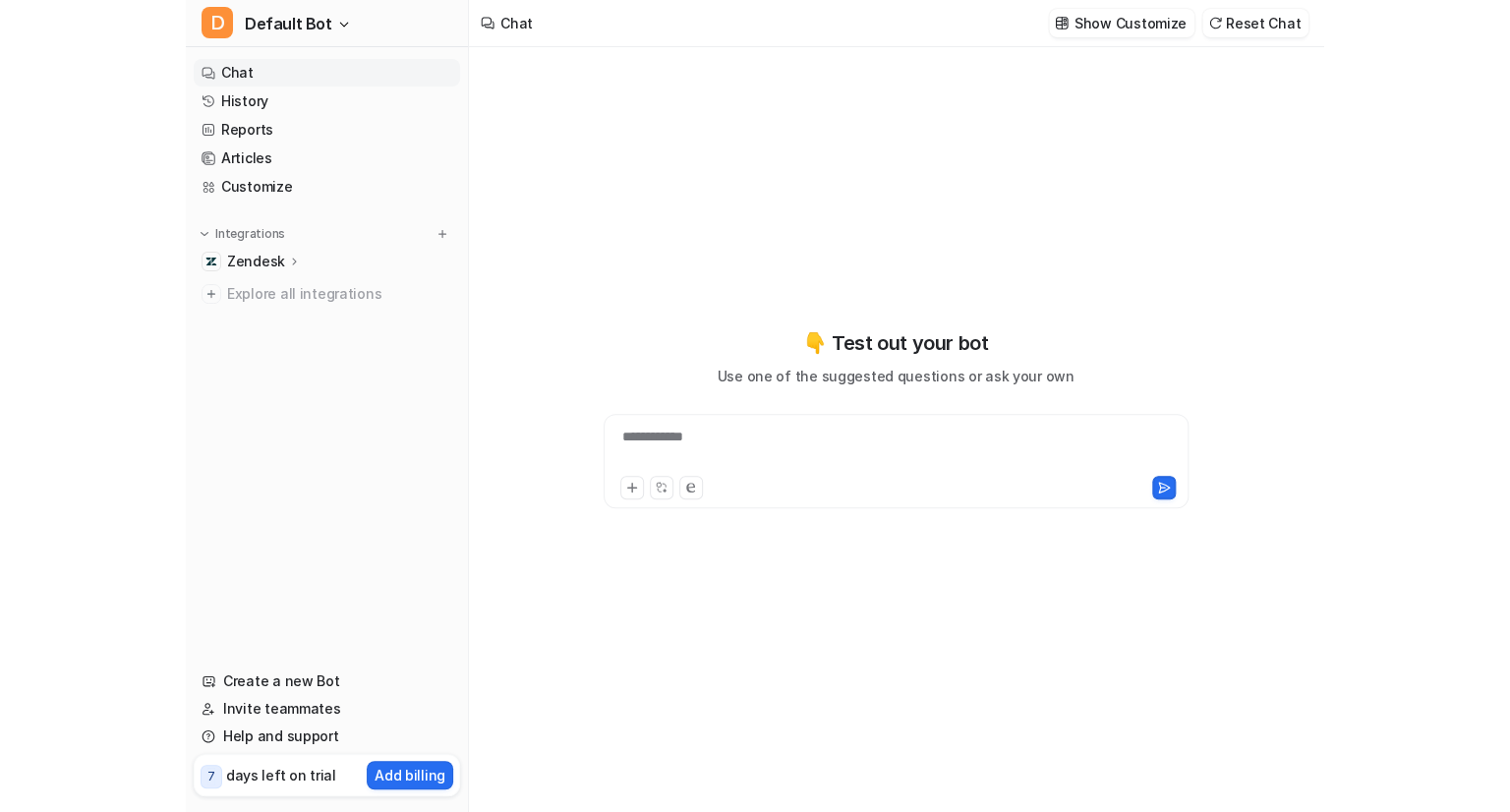 scroll, scrollTop: 70, scrollLeft: 0, axis: vertical 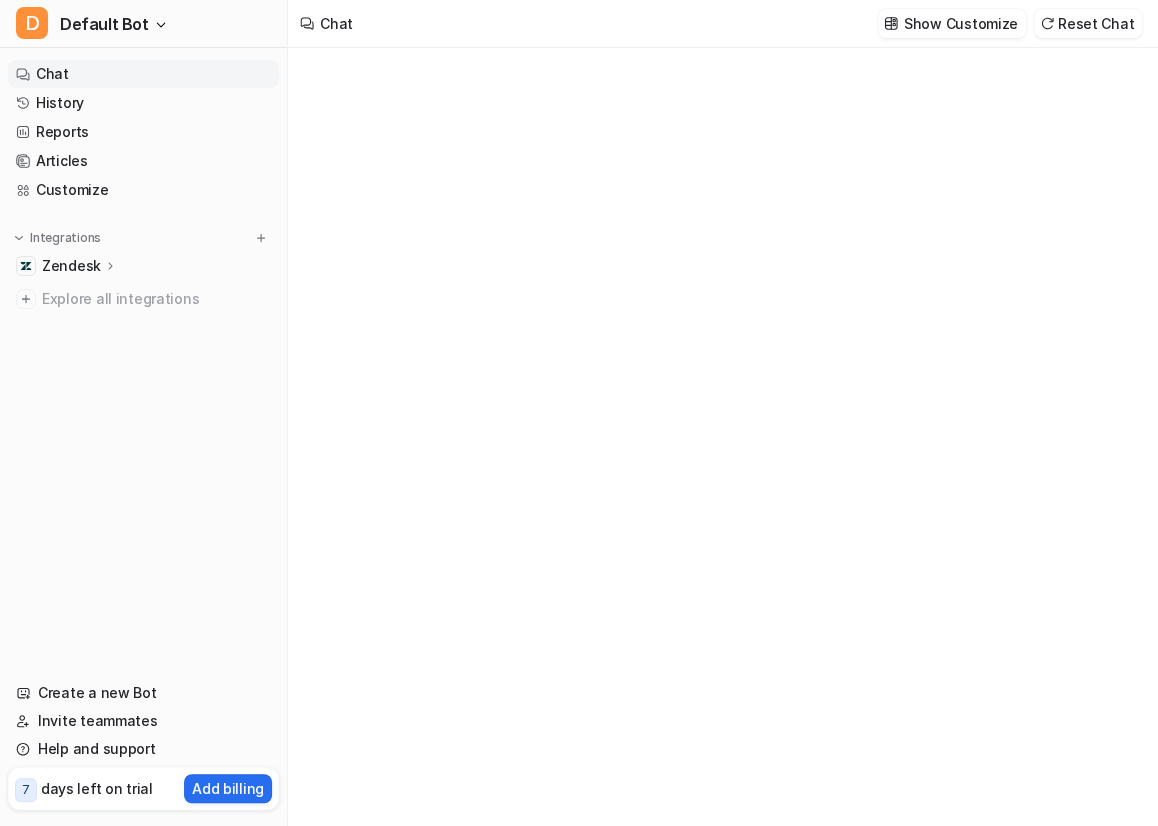 type on "**********" 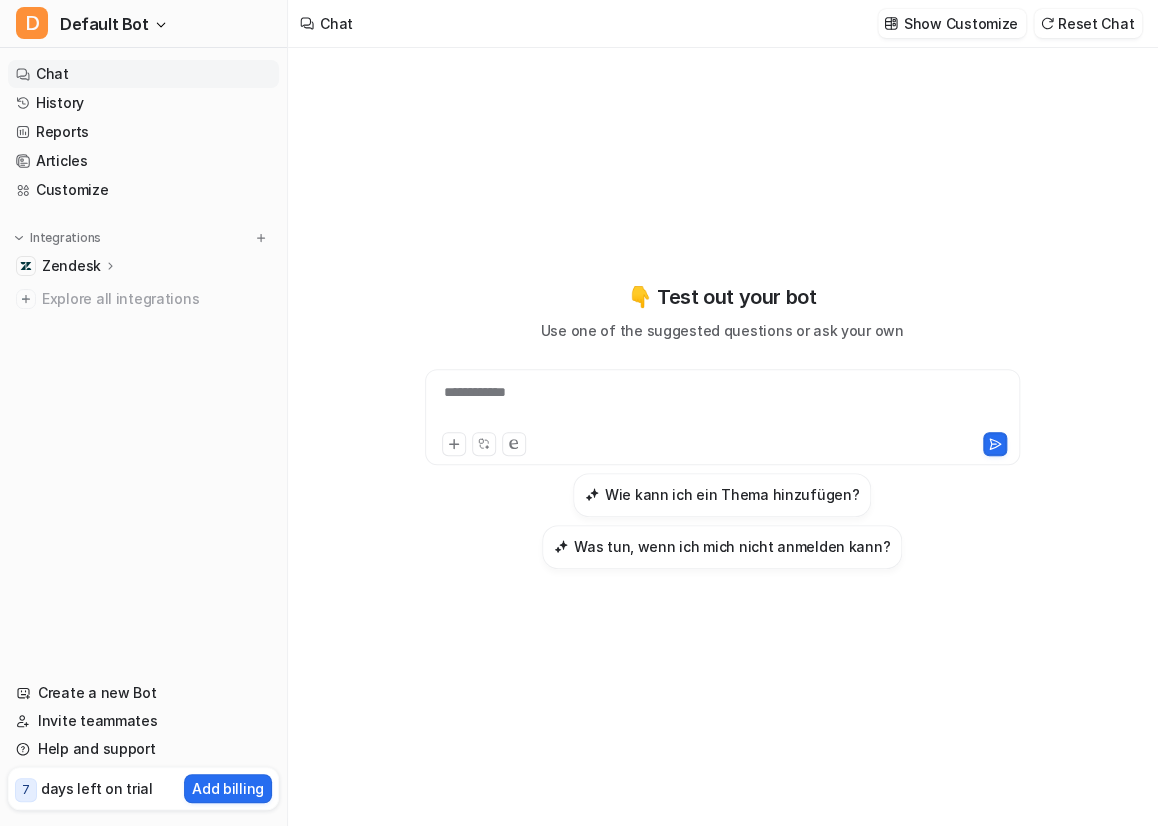 click 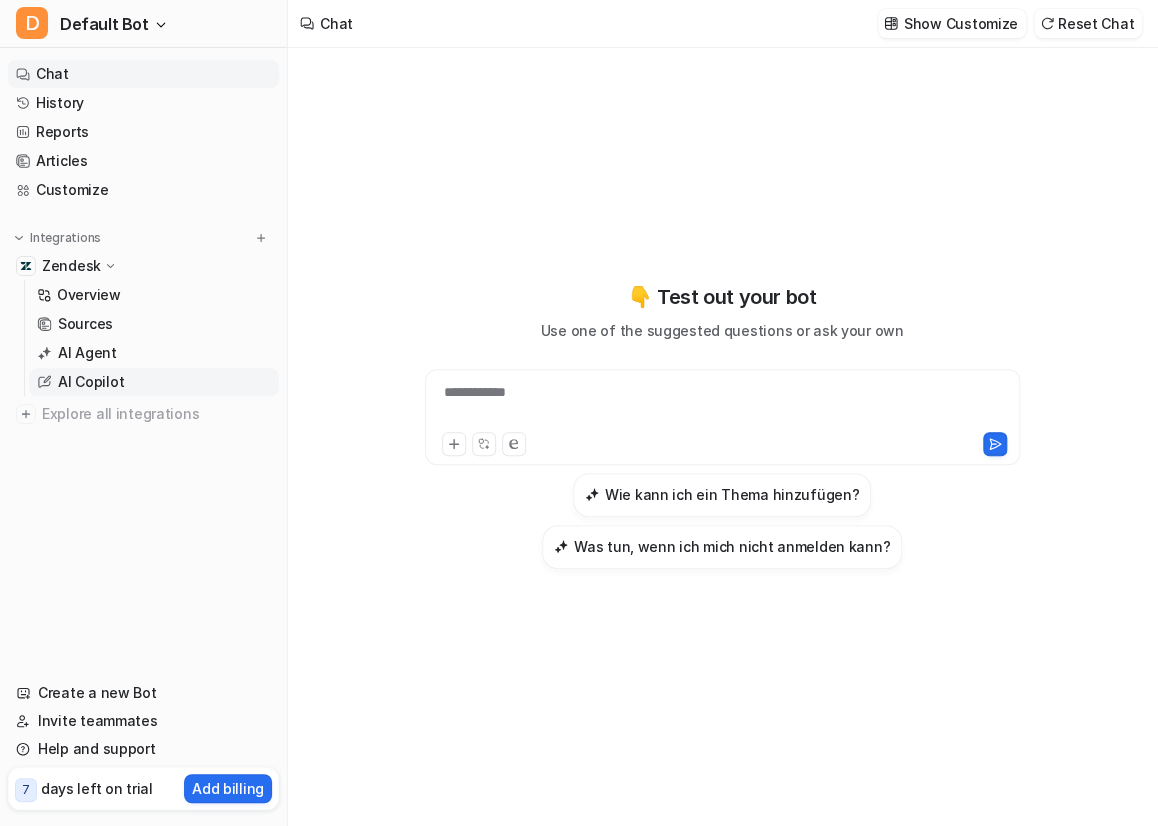 click on "AI Copilot" at bounding box center [91, 382] 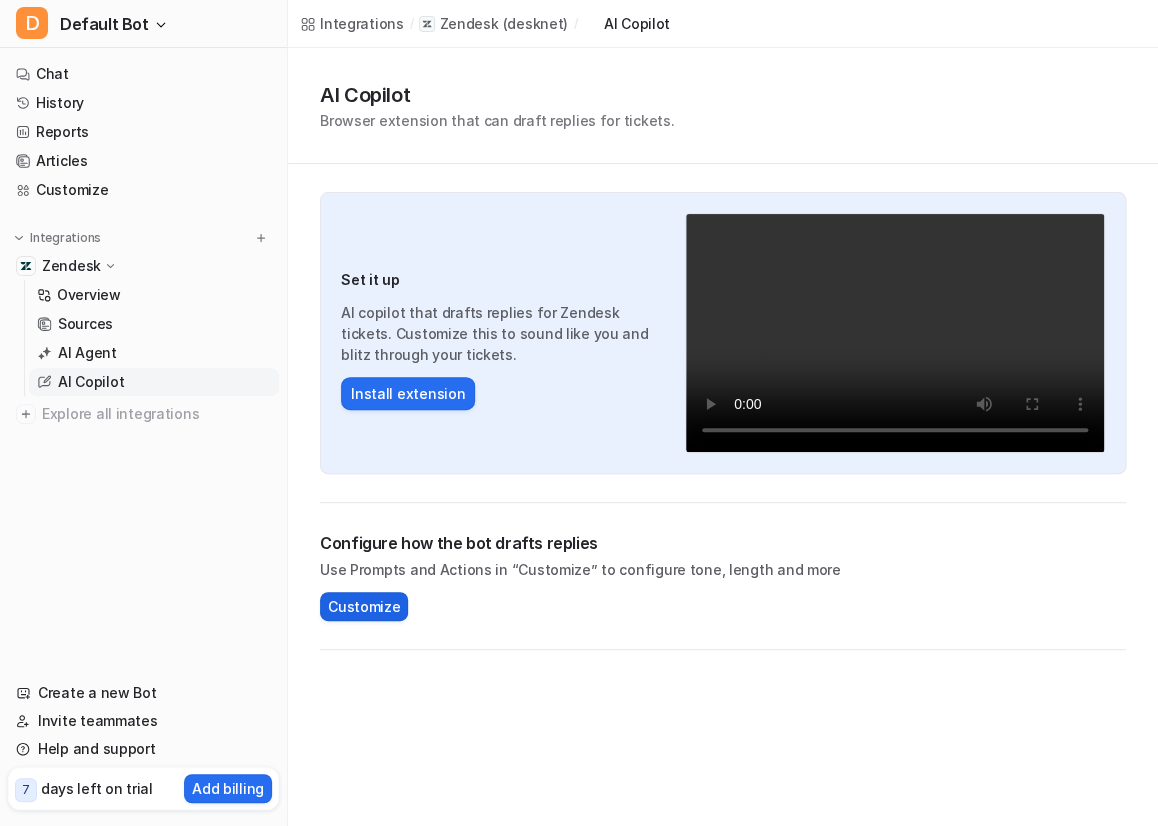 click on "Customize" at bounding box center (364, 606) 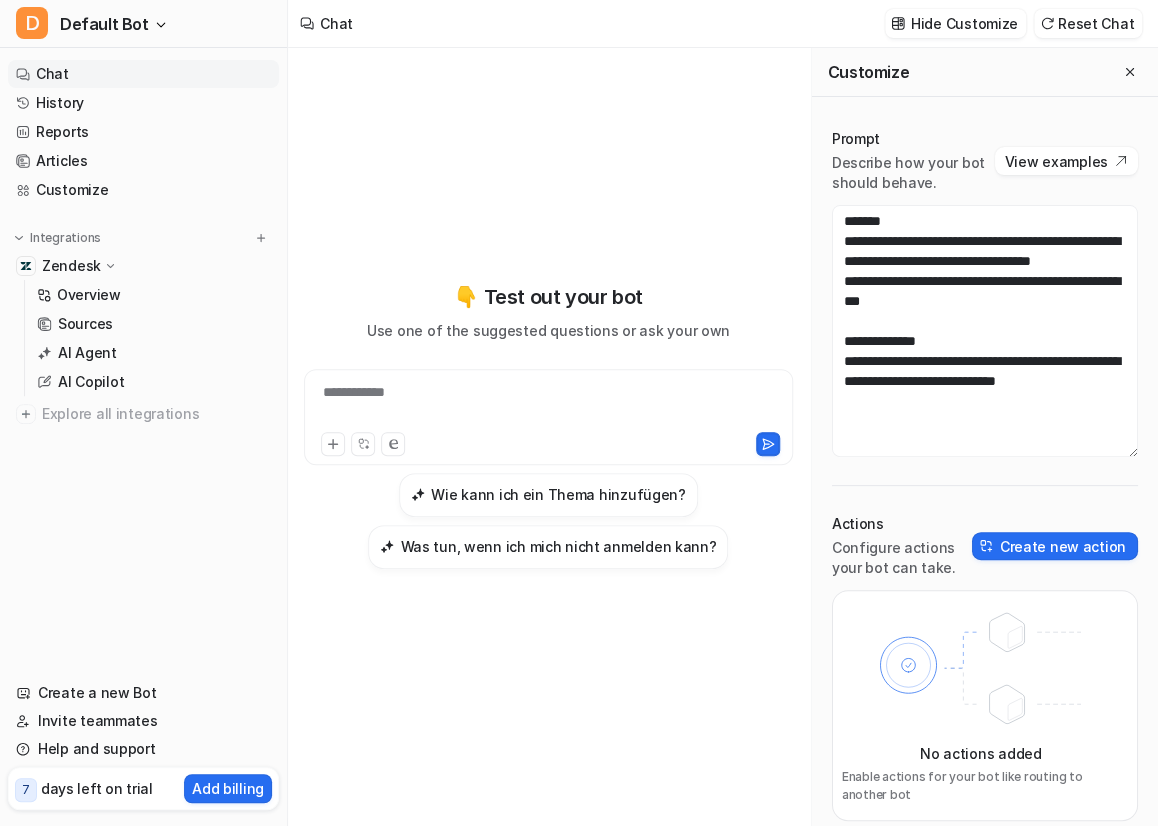 click on "**********" at bounding box center (548, 405) 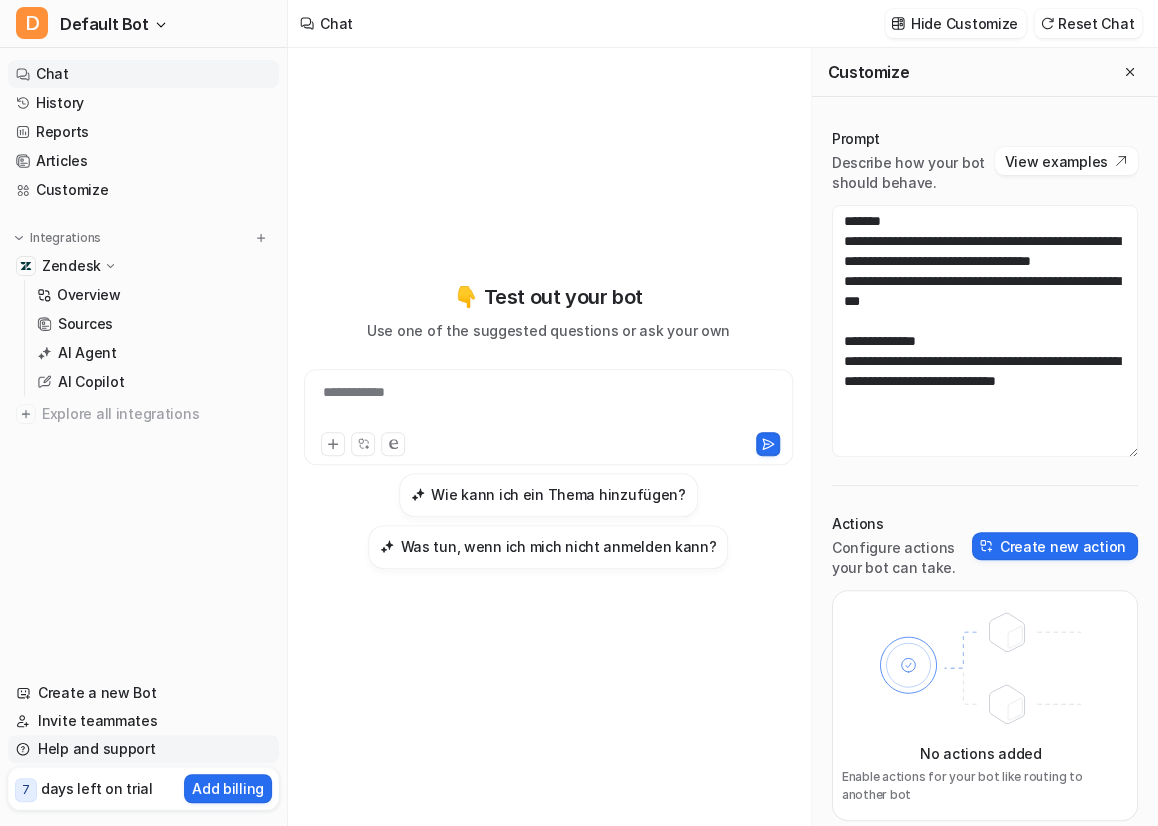 click on "Help and support" at bounding box center [143, 749] 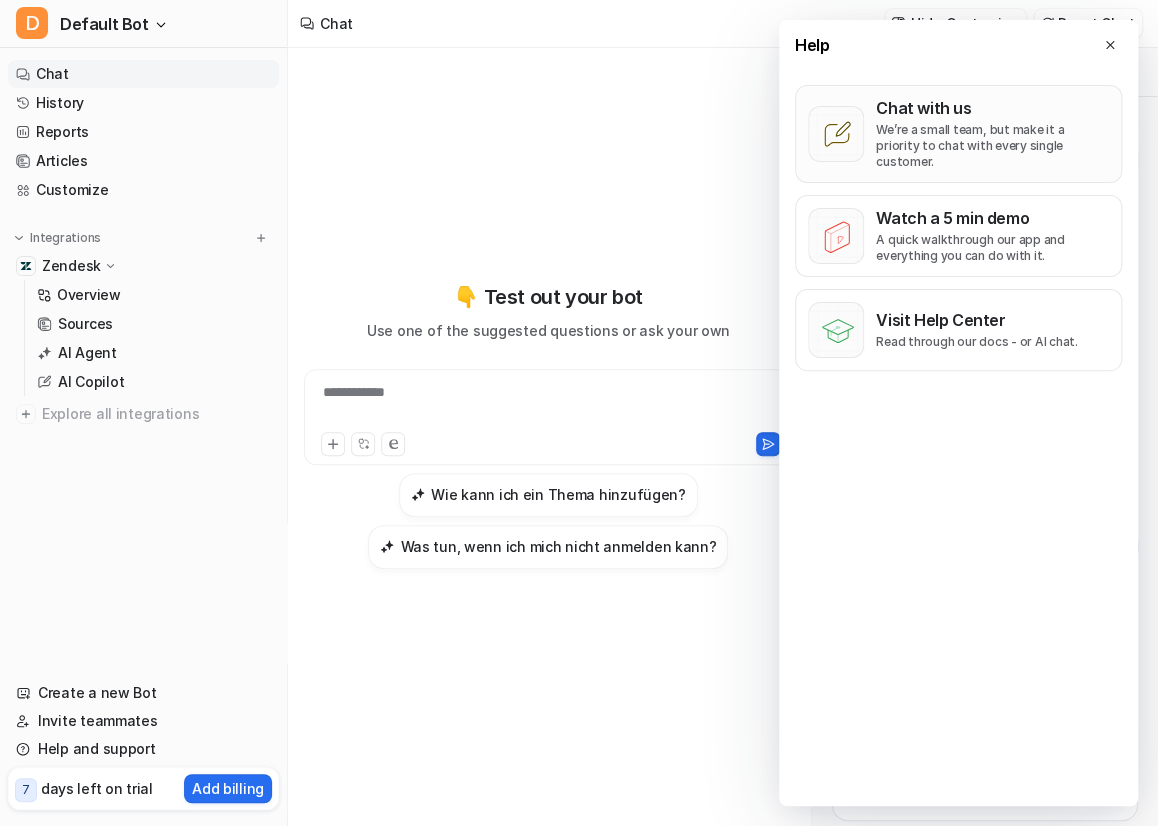 click on "Chat with us We’re a small team, but make it a priority to chat with every single customer." at bounding box center (992, 134) 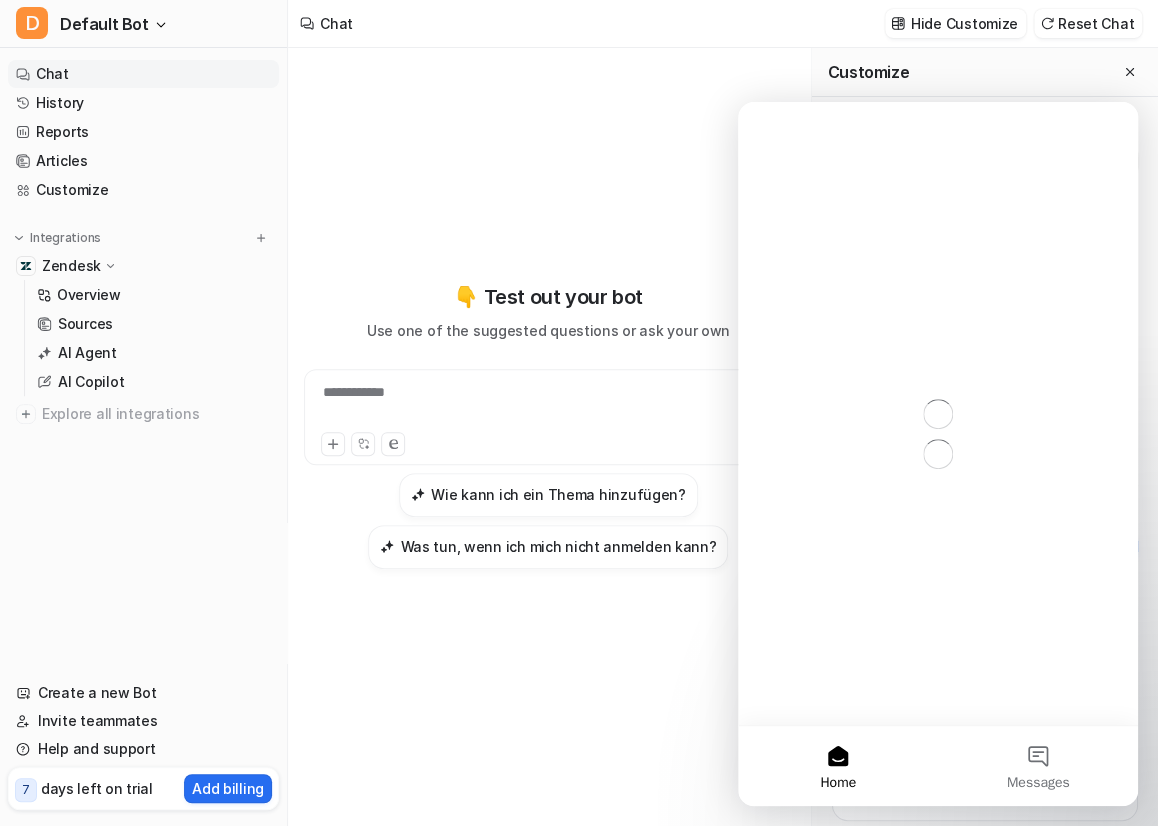 scroll, scrollTop: 0, scrollLeft: 0, axis: both 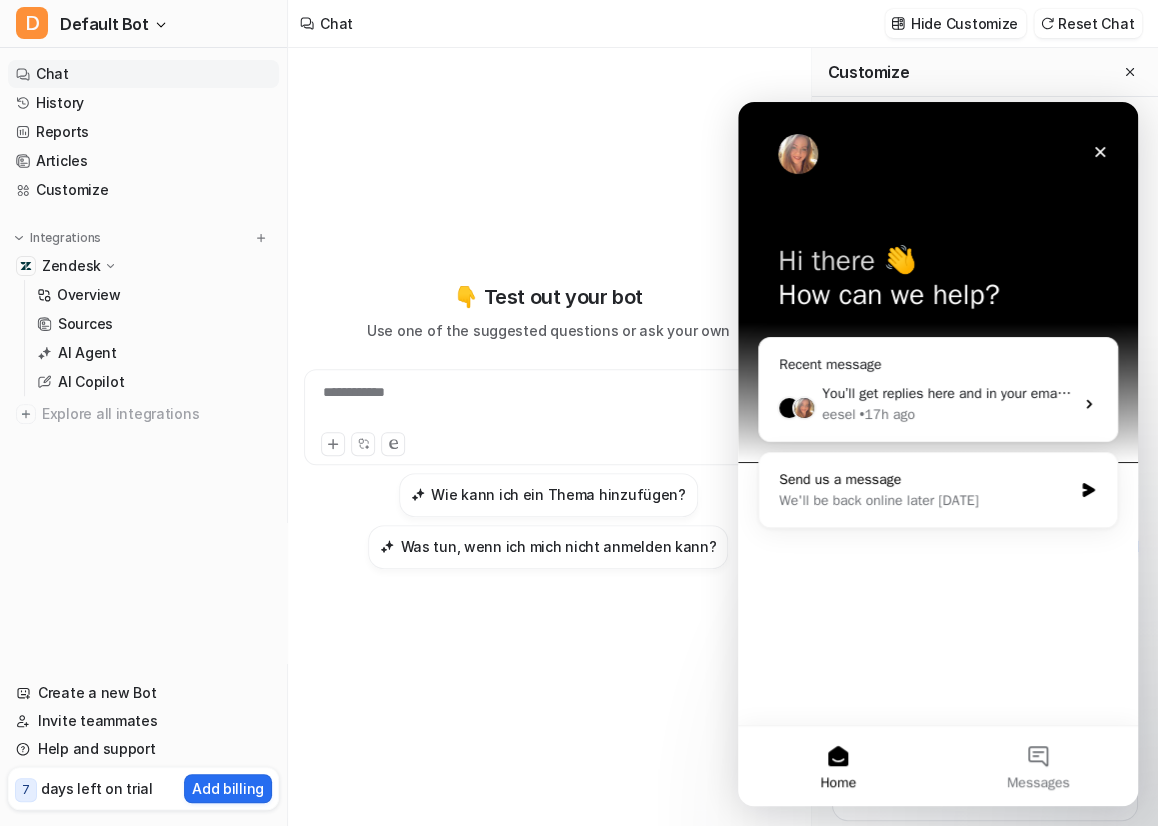 click on "We'll be back online later [DATE]" at bounding box center (925, 500) 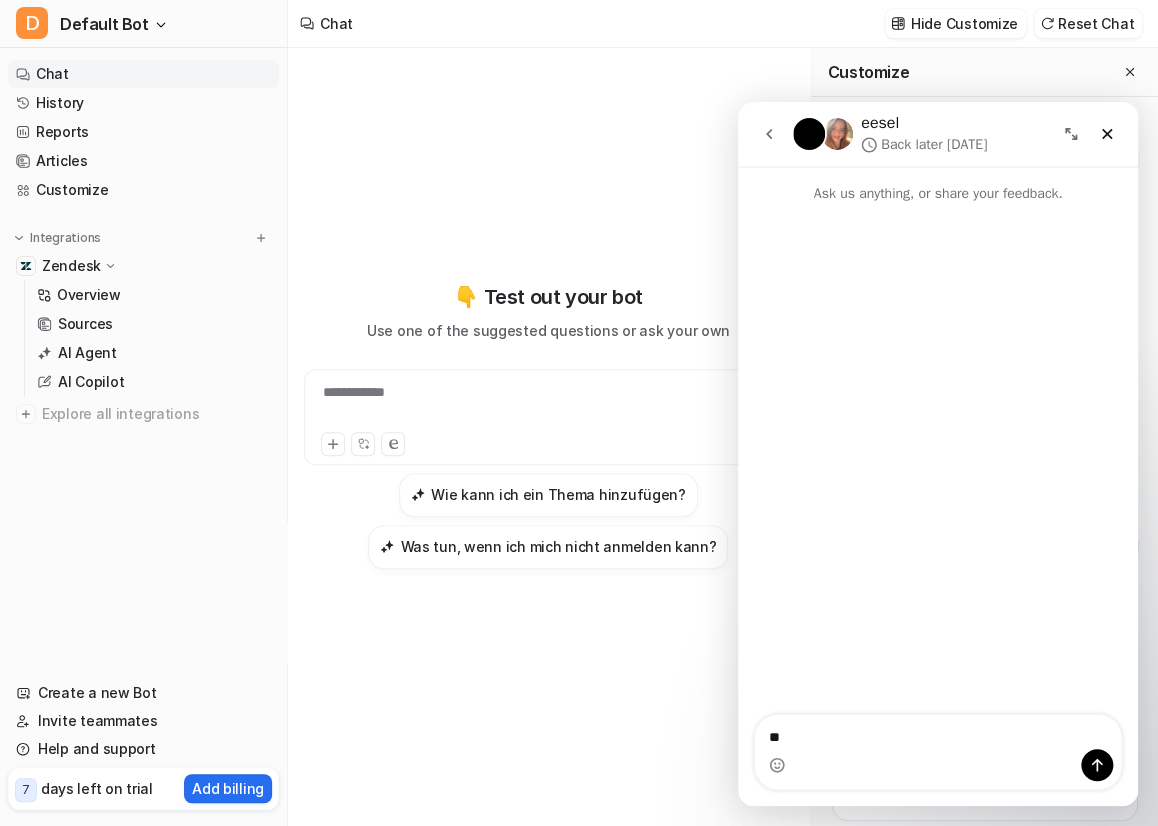 type on "*" 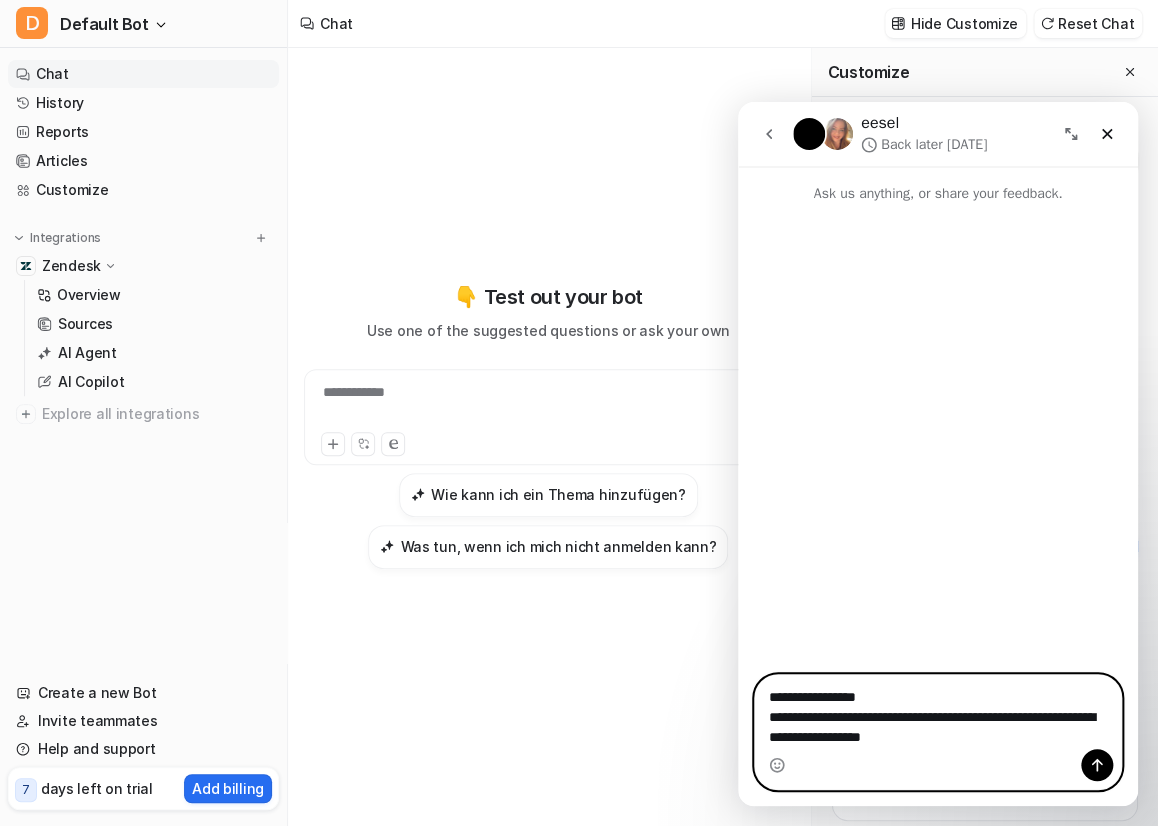 click on "**********" at bounding box center [938, 712] 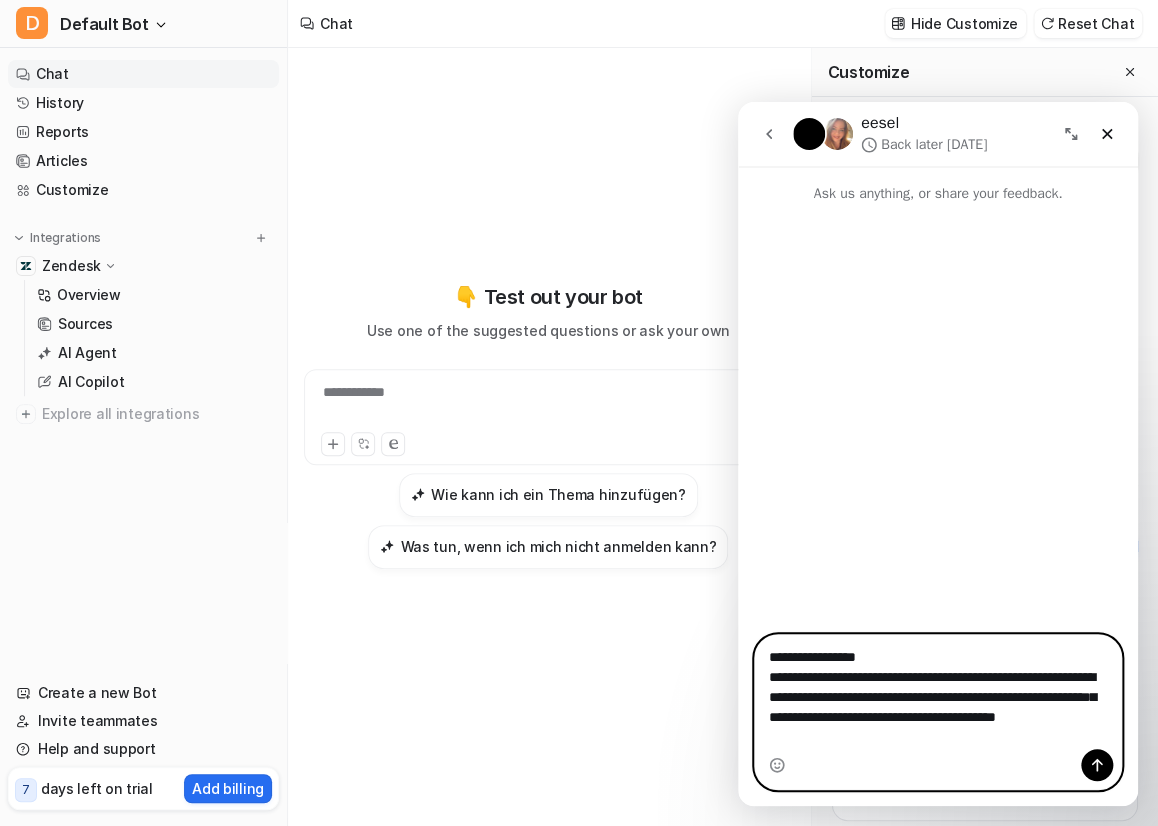 type on "**********" 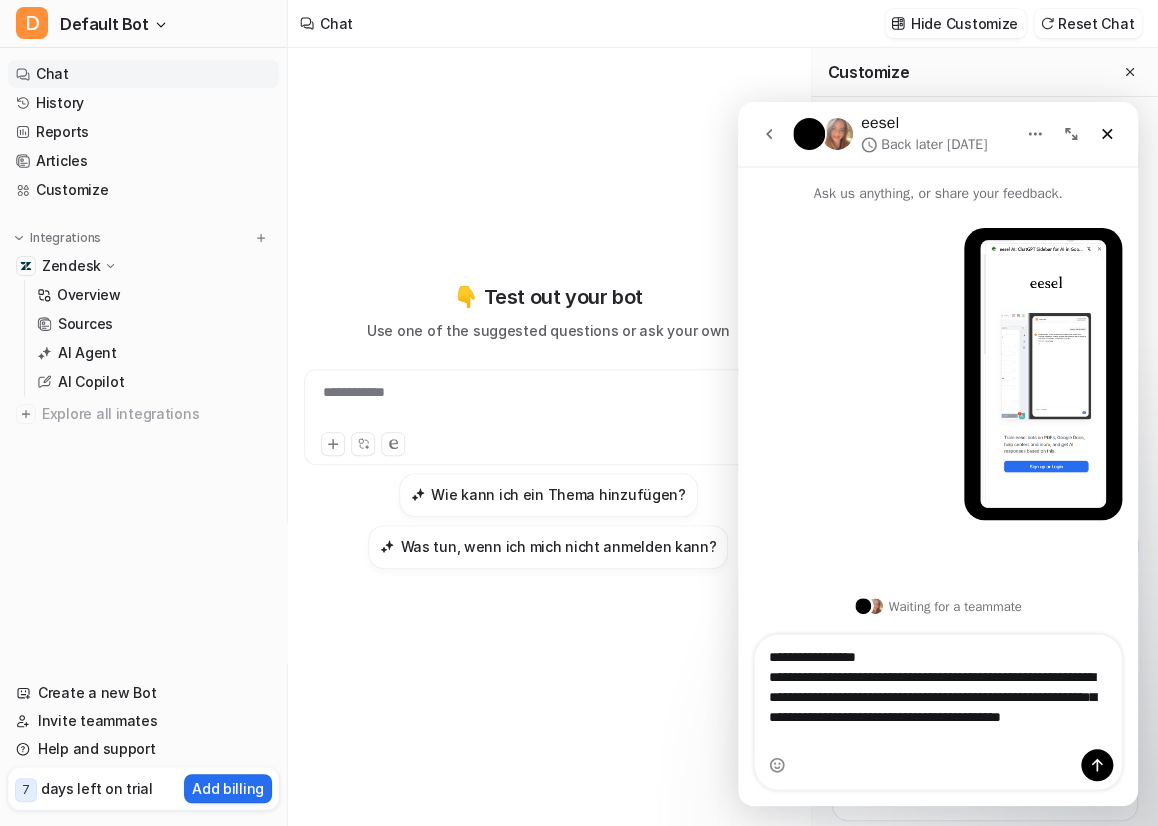 type 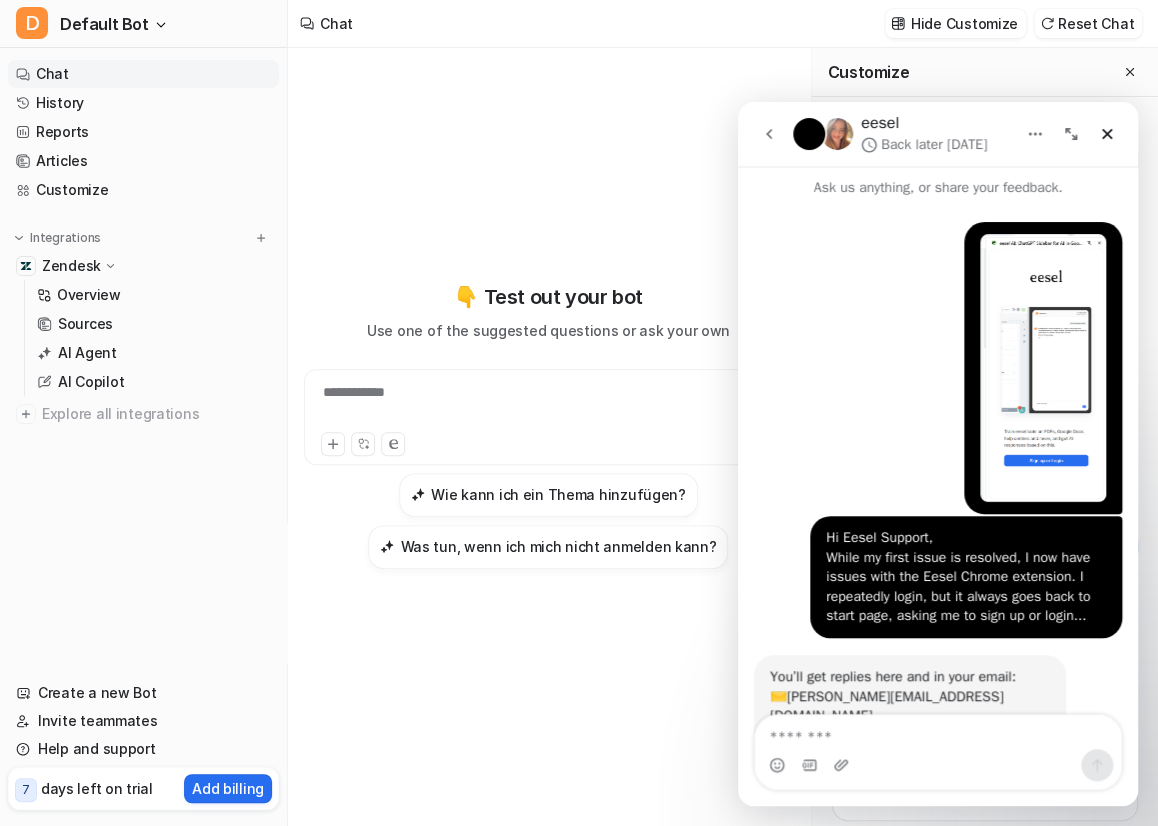 scroll, scrollTop: 154, scrollLeft: 0, axis: vertical 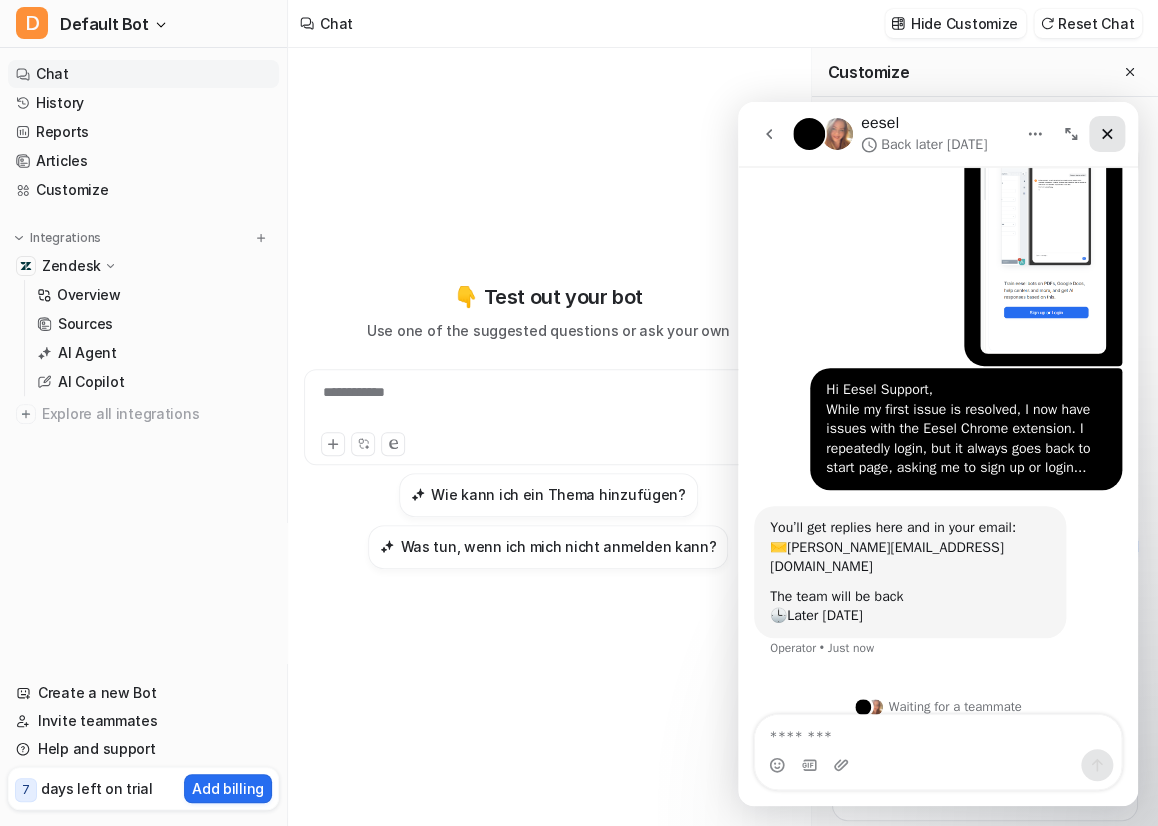 click 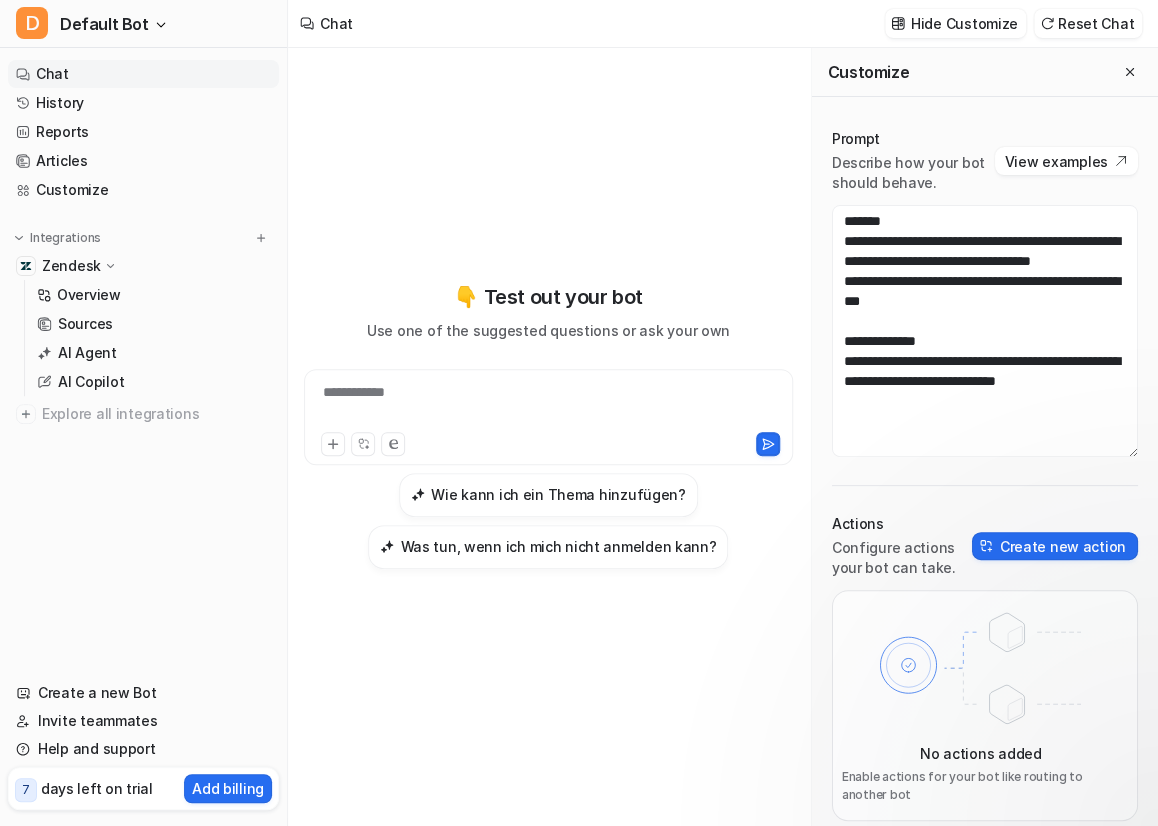 scroll, scrollTop: 0, scrollLeft: 0, axis: both 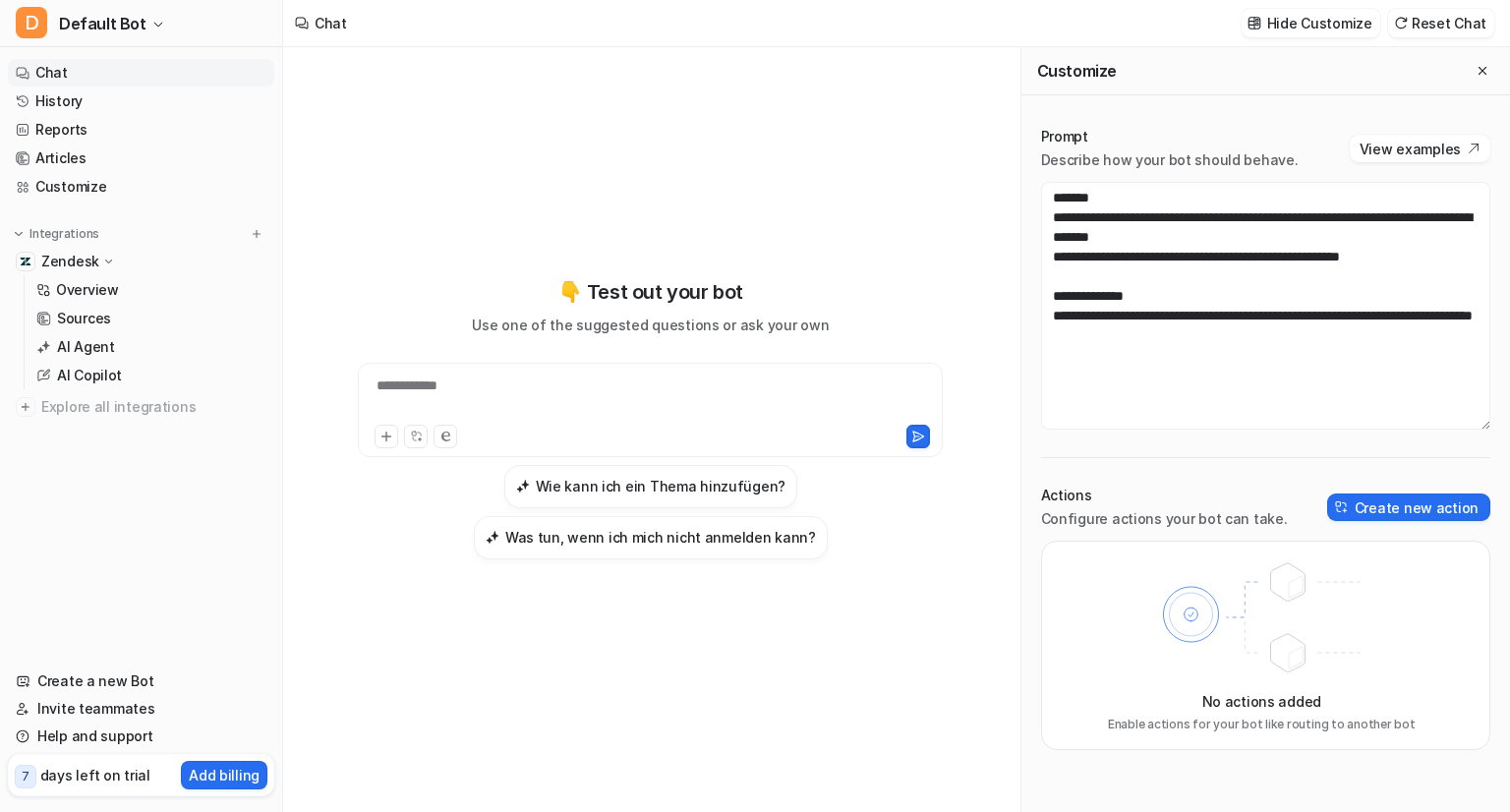 click on "**********" at bounding box center (651, 418) 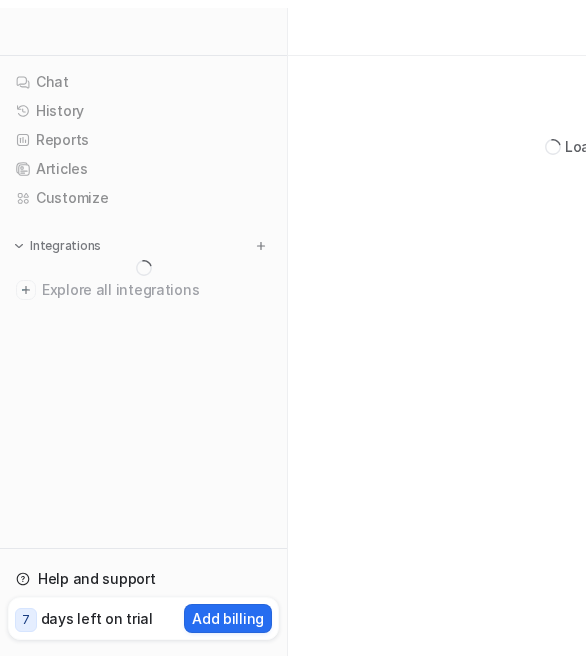 scroll, scrollTop: 0, scrollLeft: 0, axis: both 